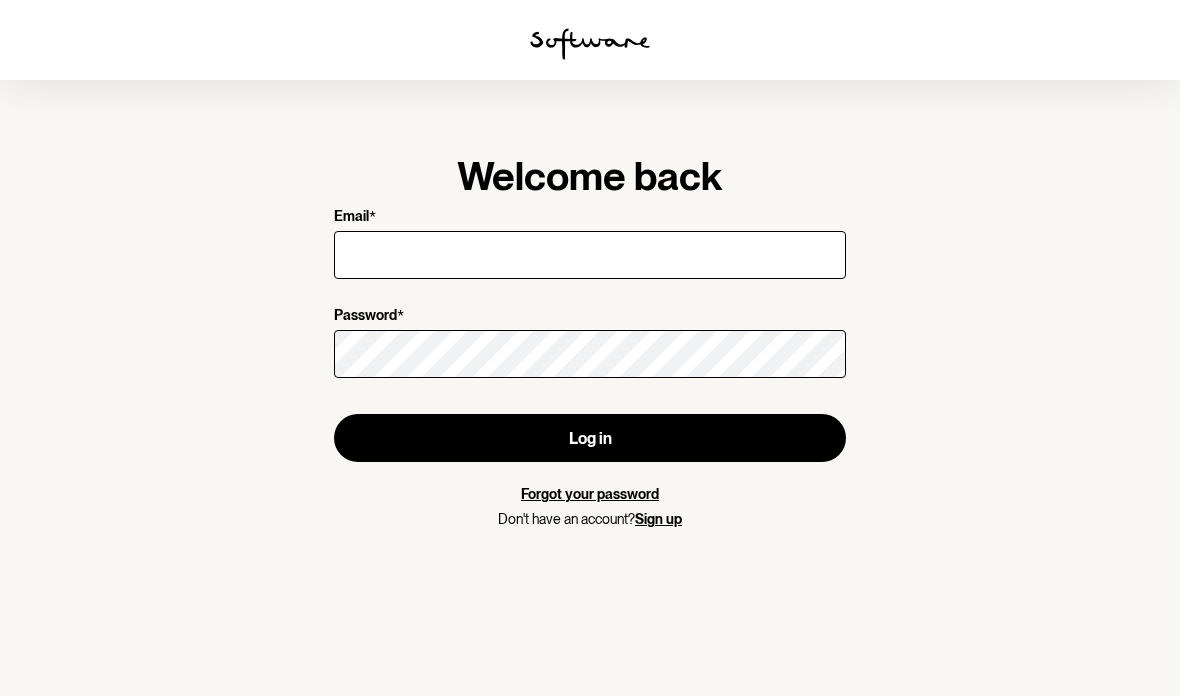 scroll, scrollTop: 0, scrollLeft: 0, axis: both 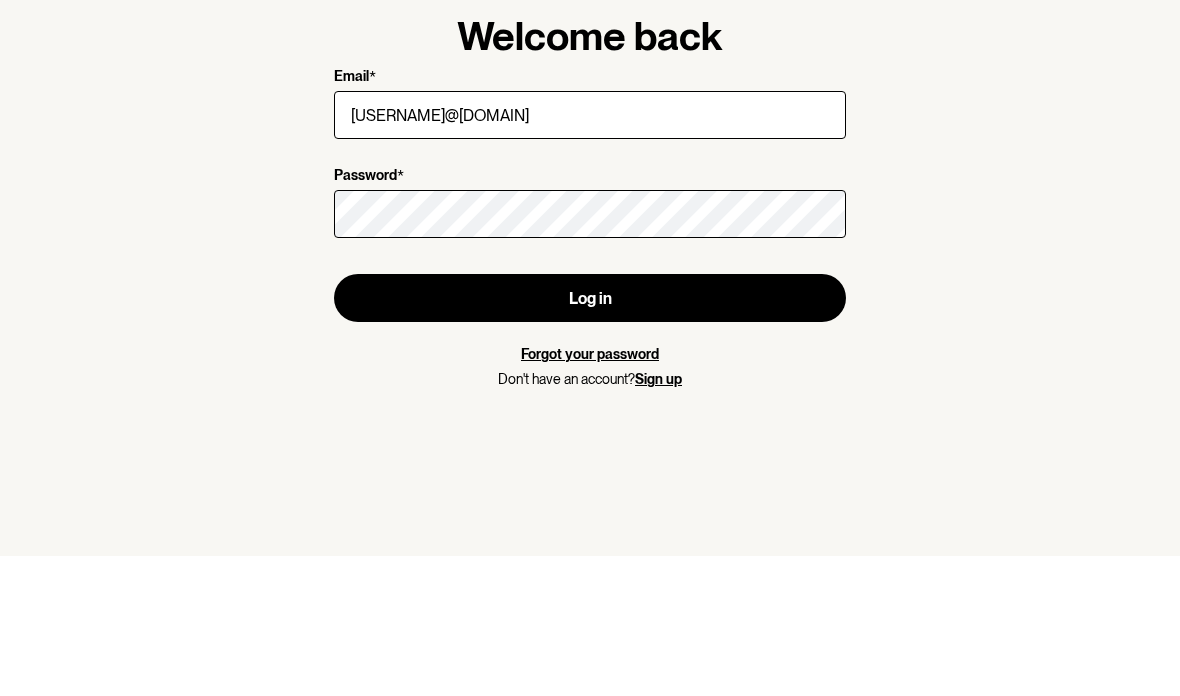 type on "[USERNAME]@[DOMAIN]" 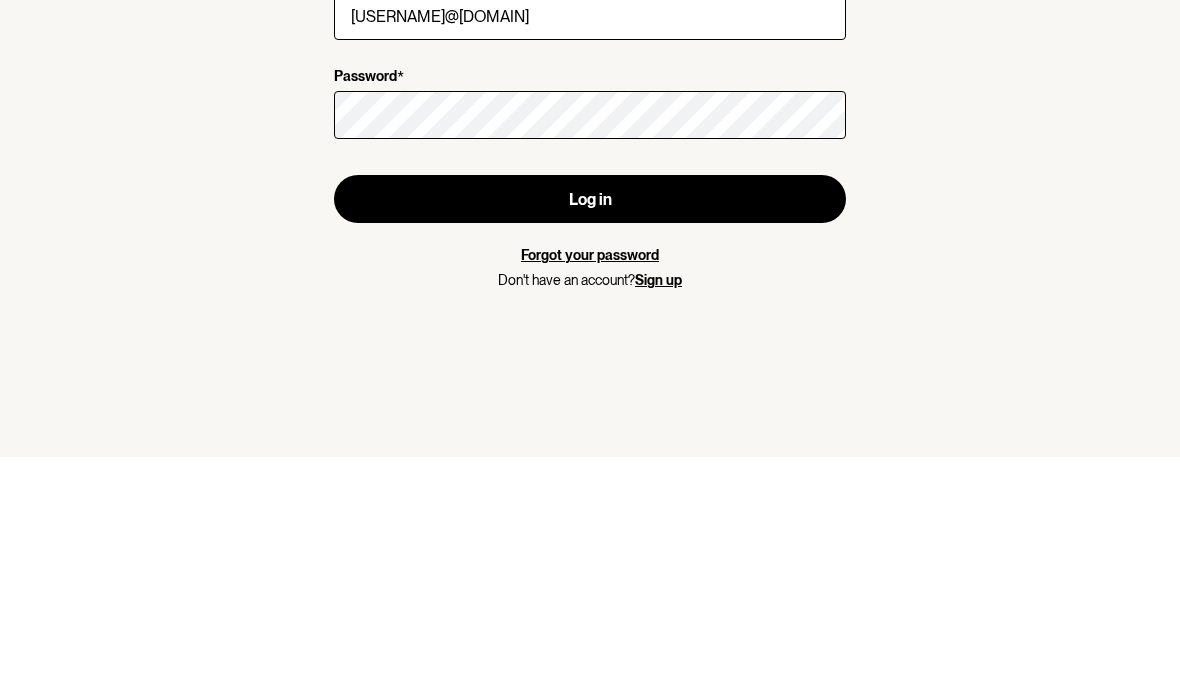 click on "Log in" at bounding box center (590, 438) 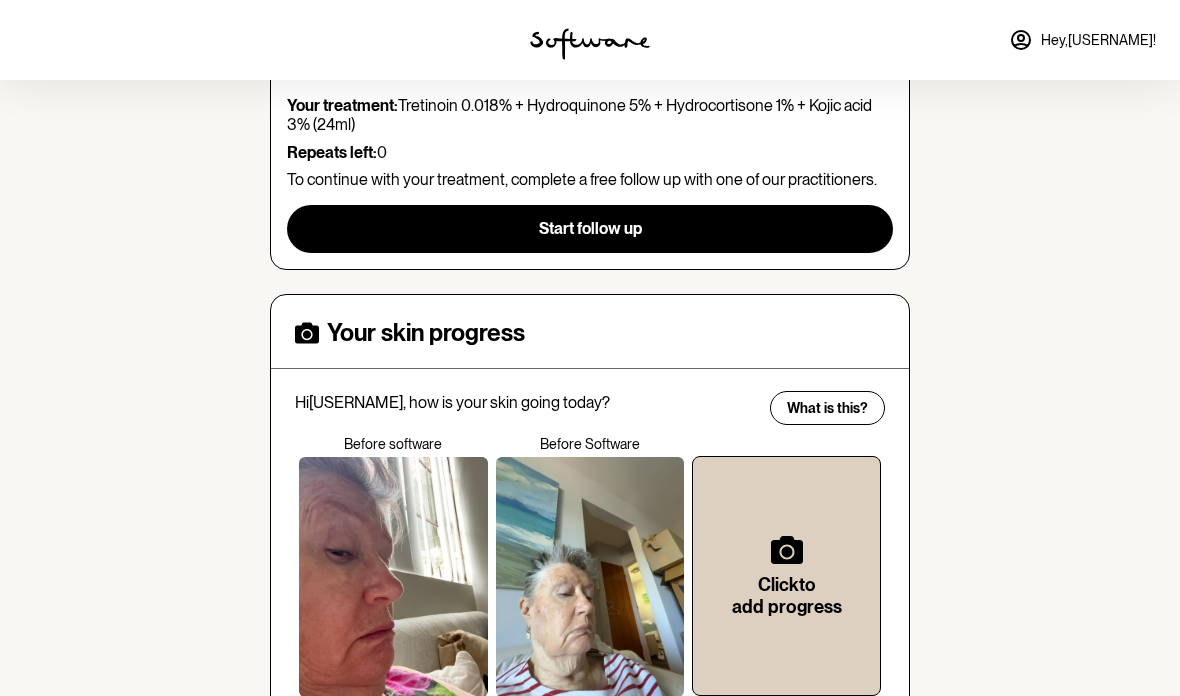 scroll, scrollTop: 277, scrollLeft: 0, axis: vertical 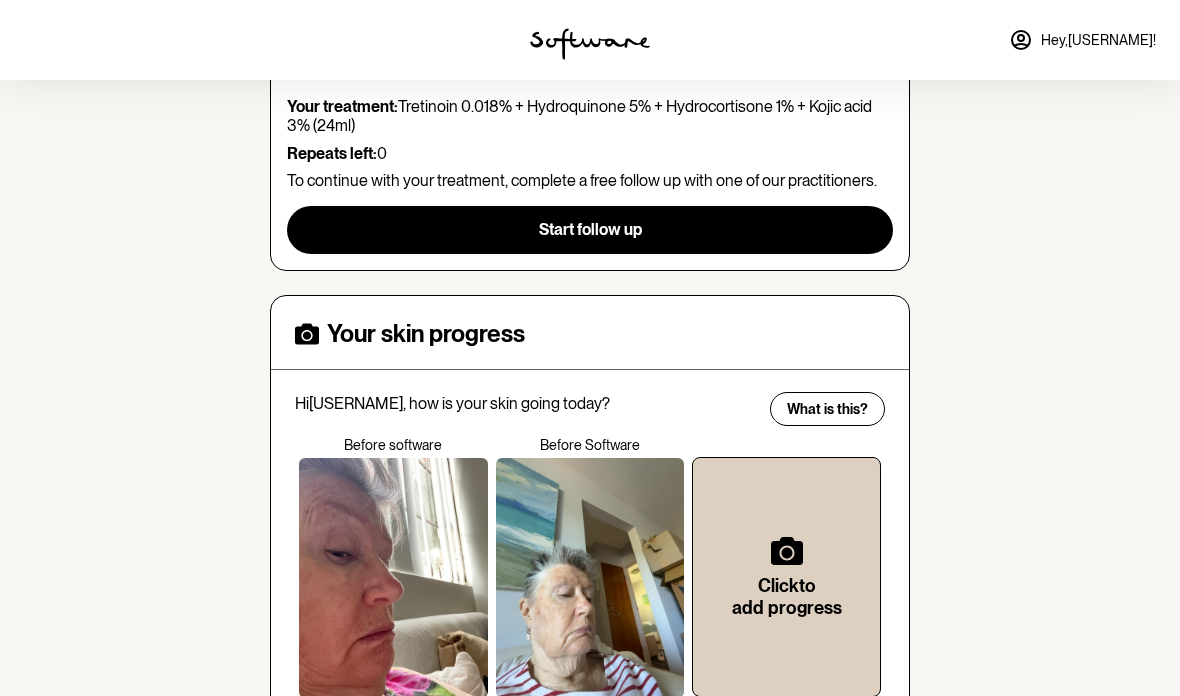 click on "Start follow up" at bounding box center (590, 229) 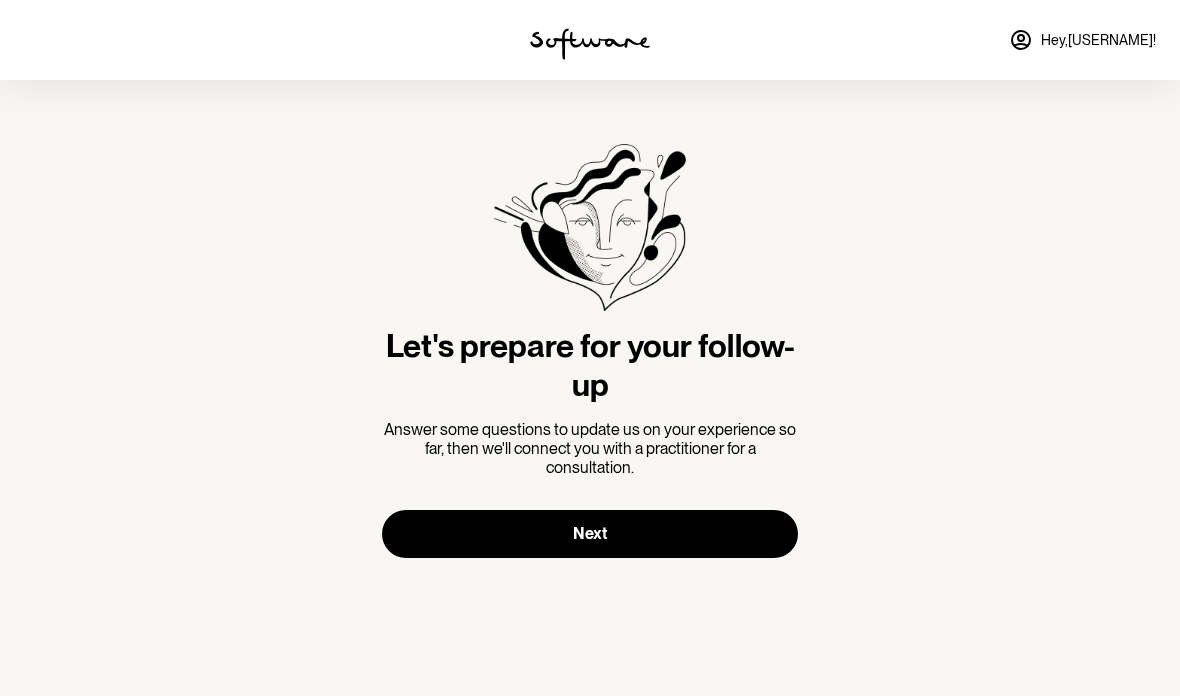 click on "Next" at bounding box center [590, 533] 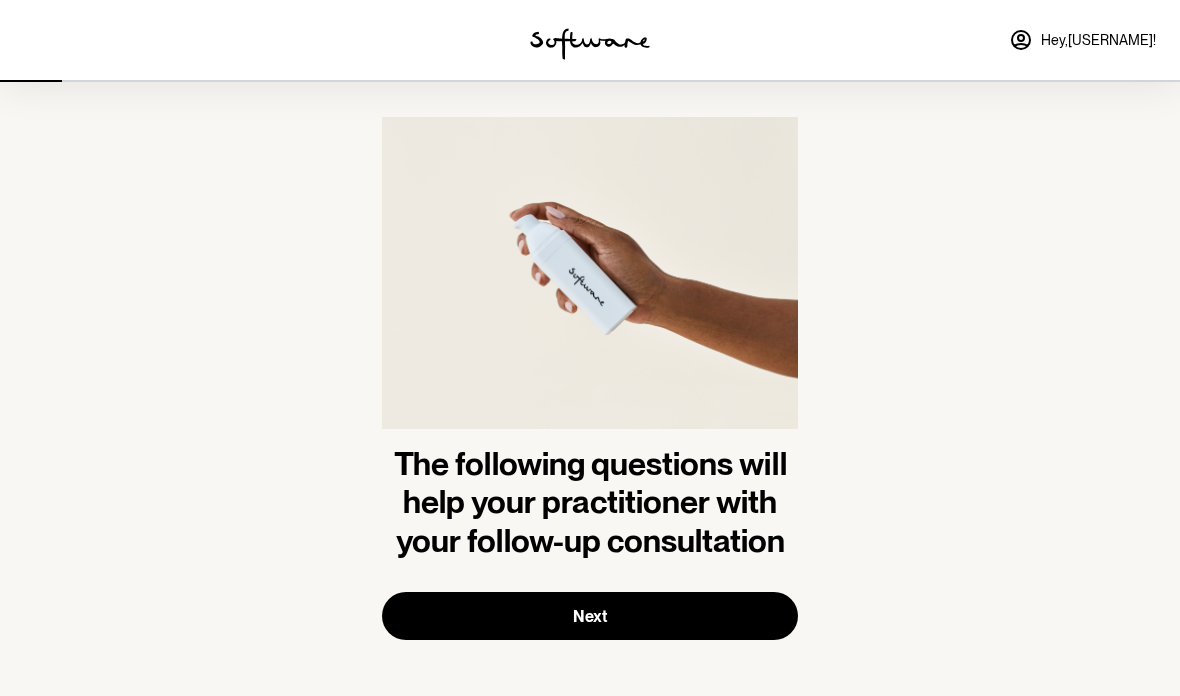 scroll, scrollTop: 34, scrollLeft: 0, axis: vertical 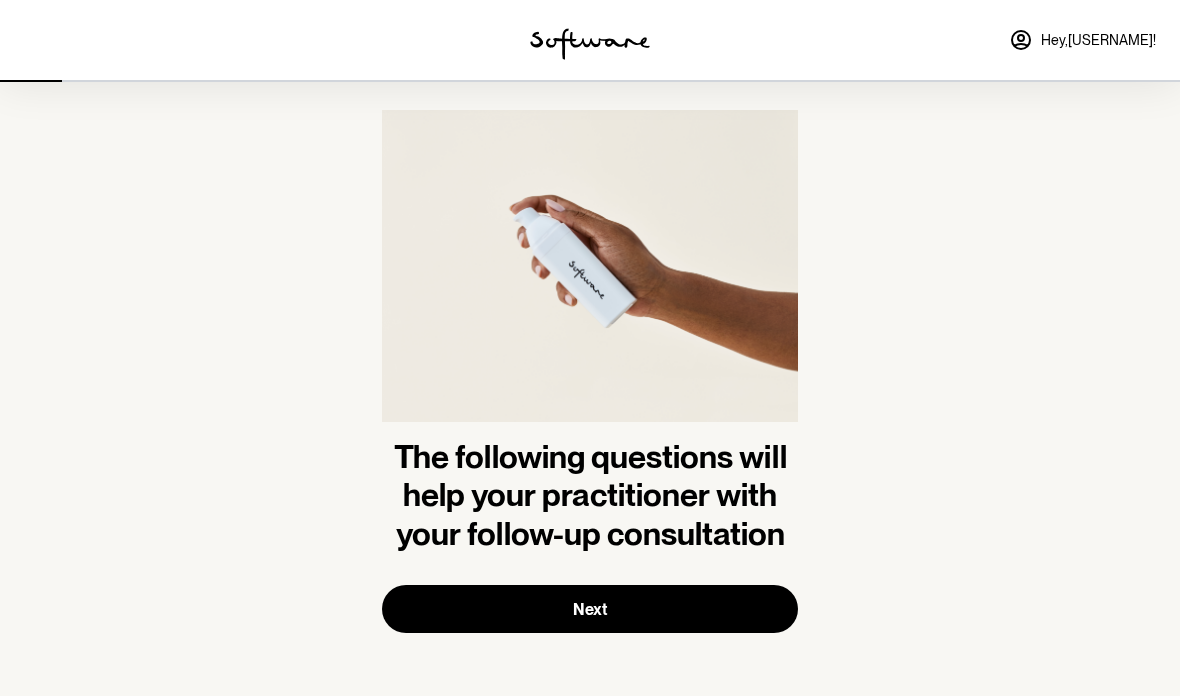 click on "Next" at bounding box center [590, 609] 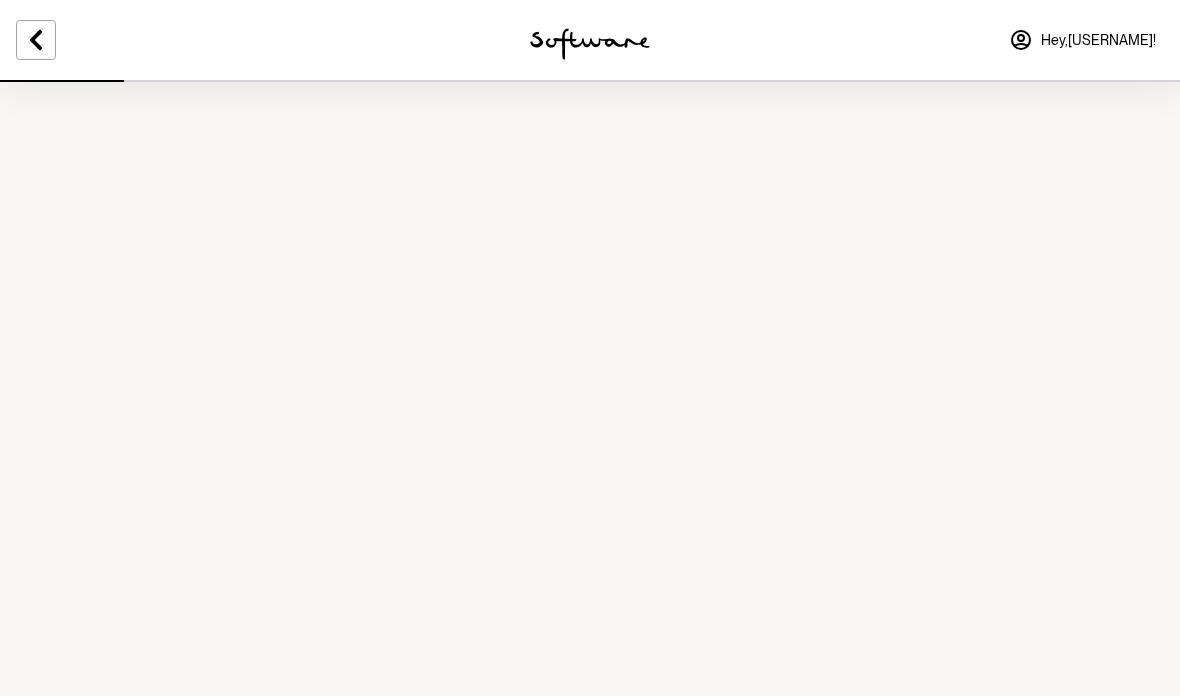 scroll, scrollTop: 0, scrollLeft: 0, axis: both 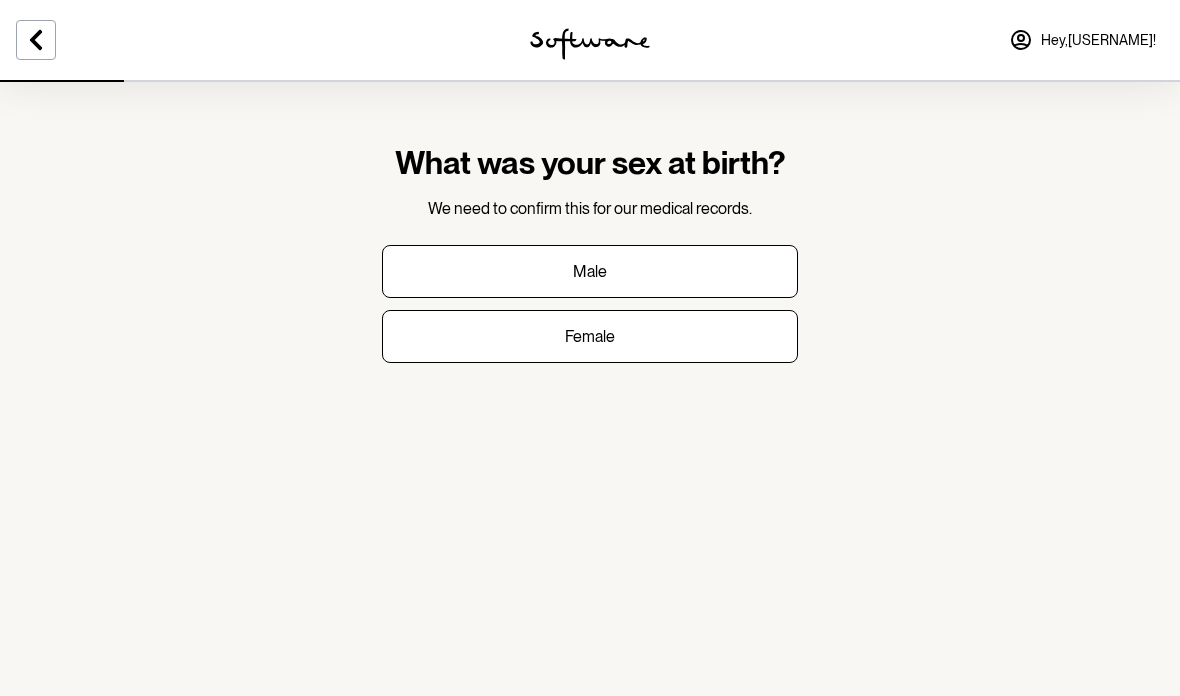 click on "Female" at bounding box center [590, 336] 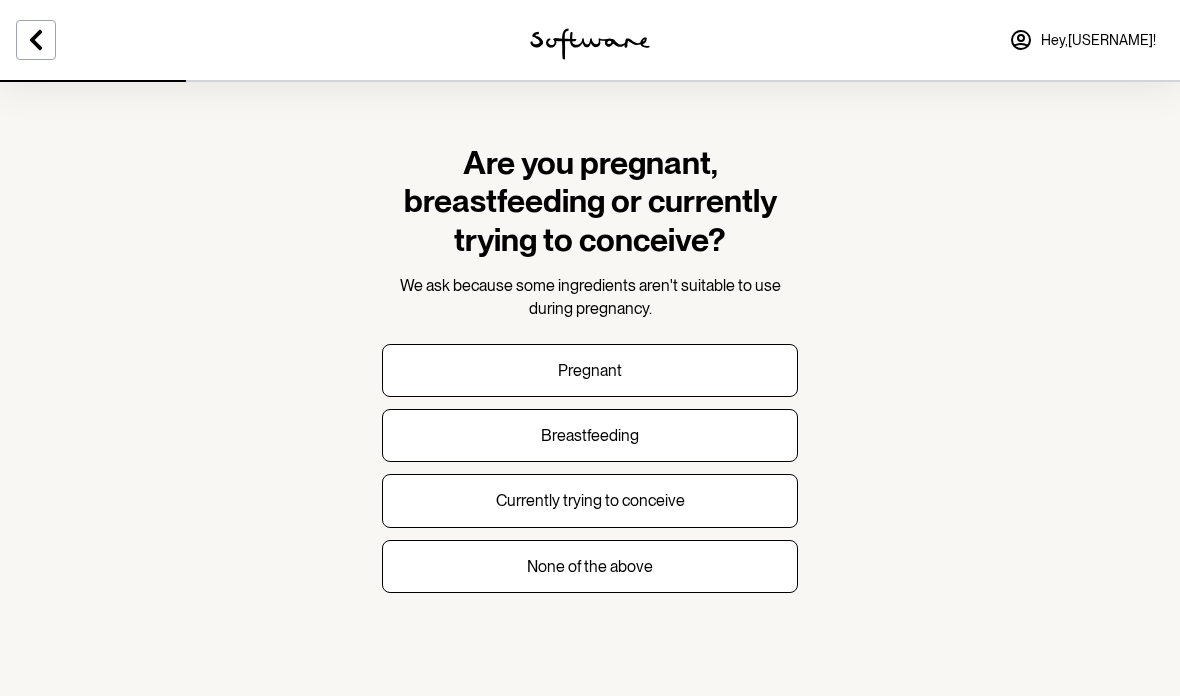 click on "None of the above" at bounding box center [590, 566] 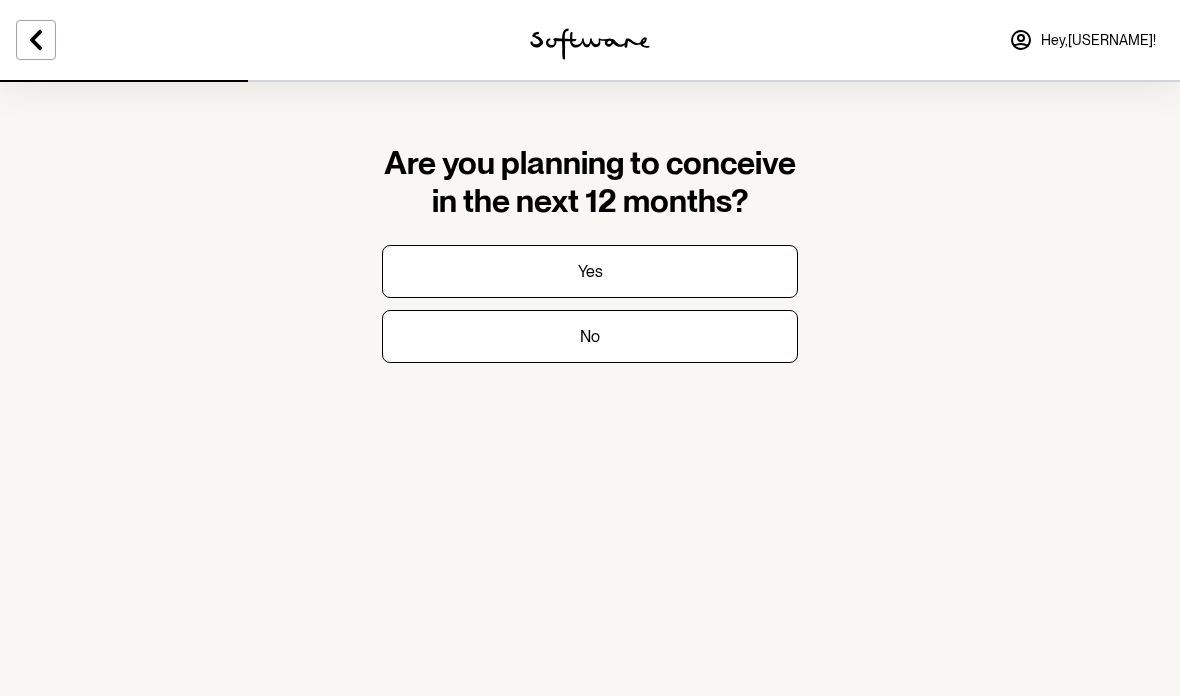 click on "No" at bounding box center (590, 336) 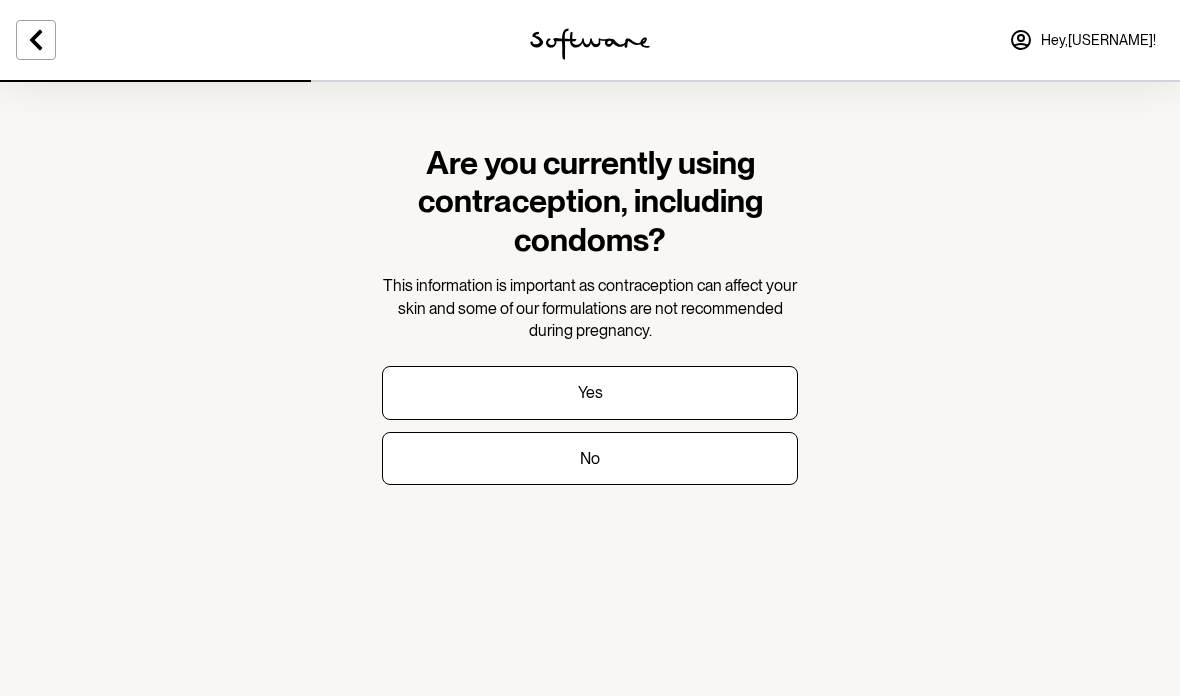 click on "No" at bounding box center [590, 458] 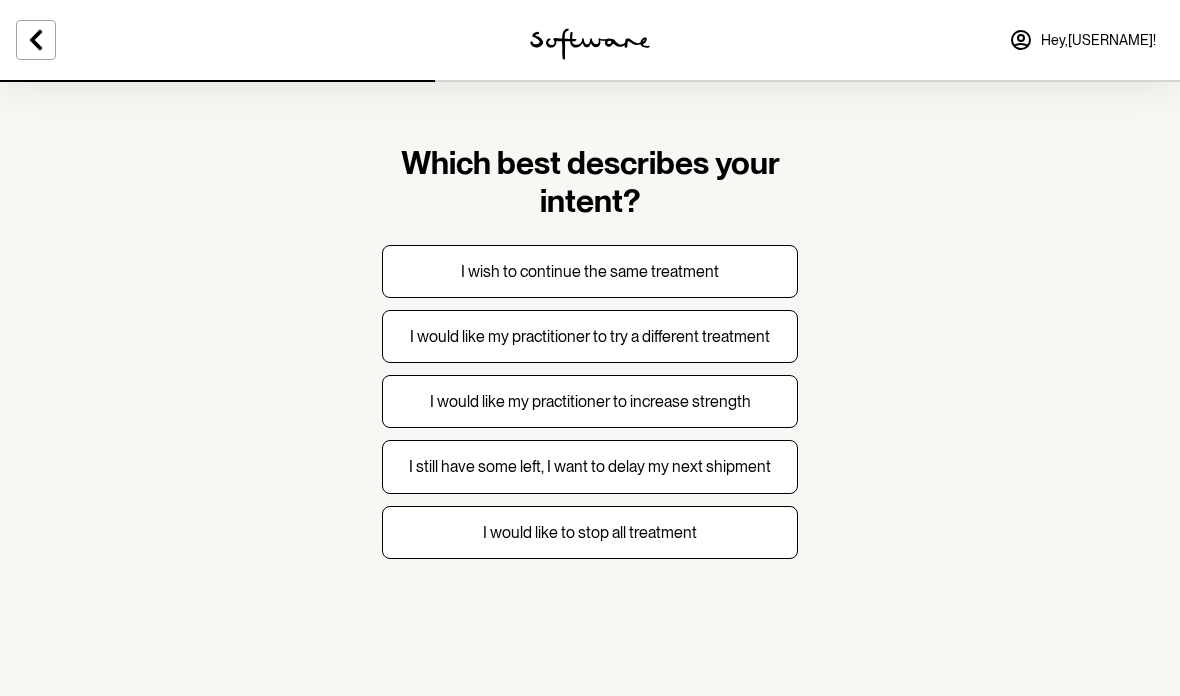 click on "I would like my practitioner to increase strength" at bounding box center (590, 401) 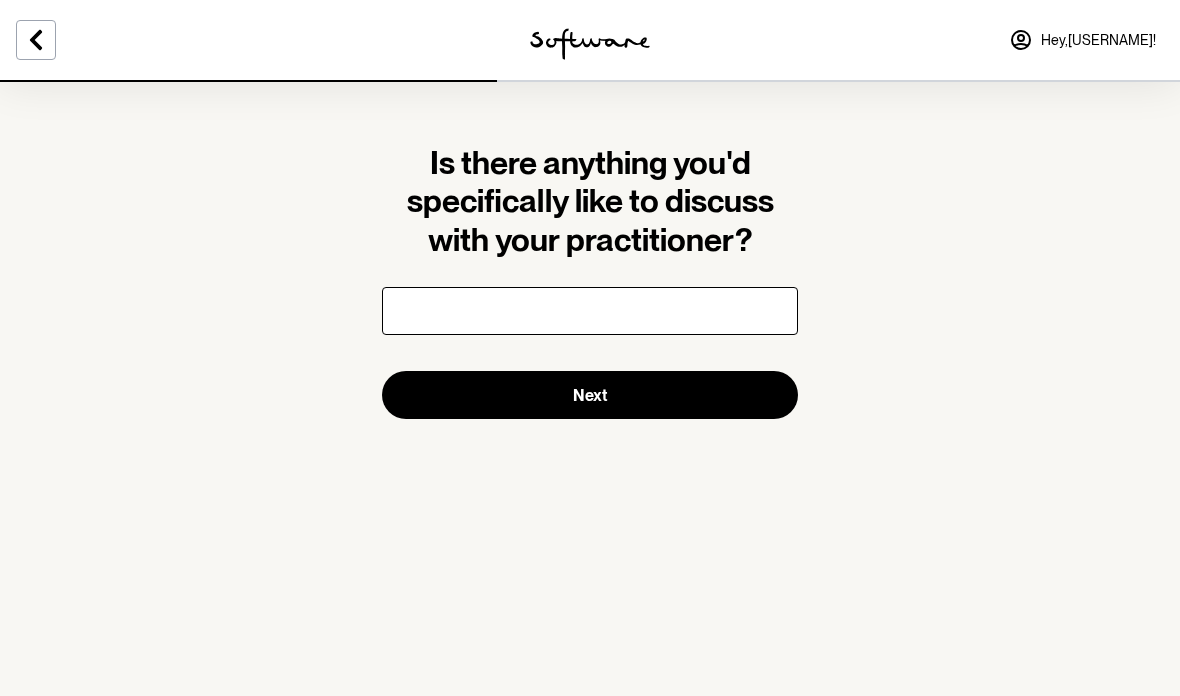 click at bounding box center (590, 311) 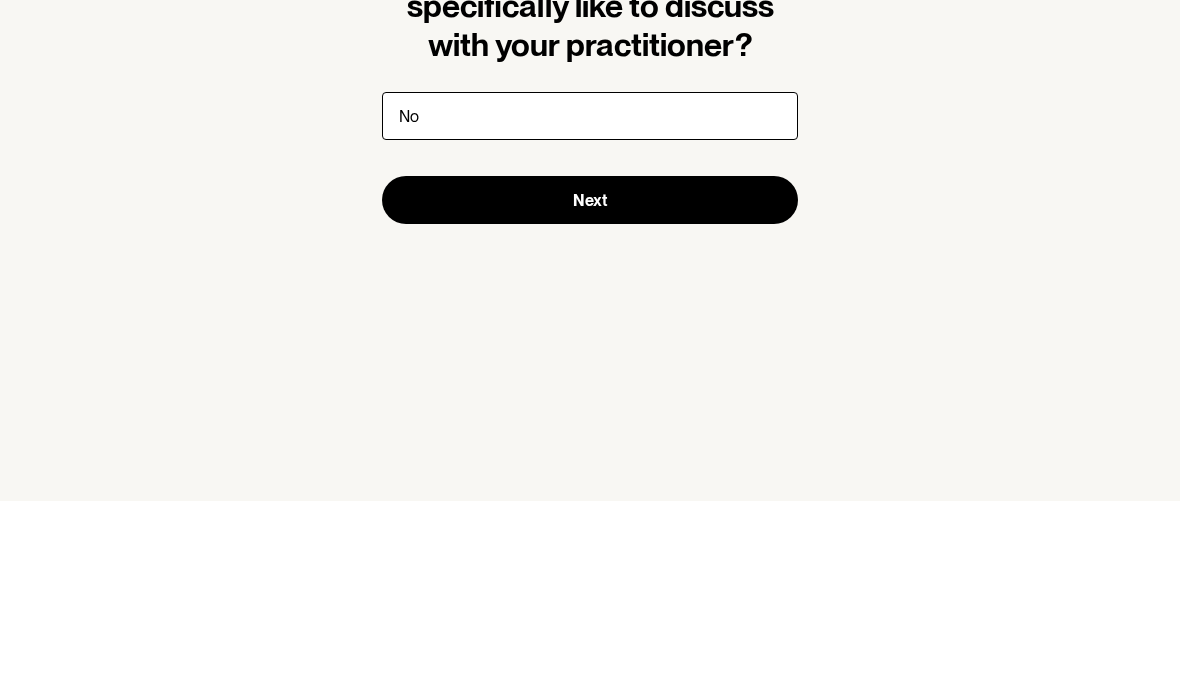 type on "No" 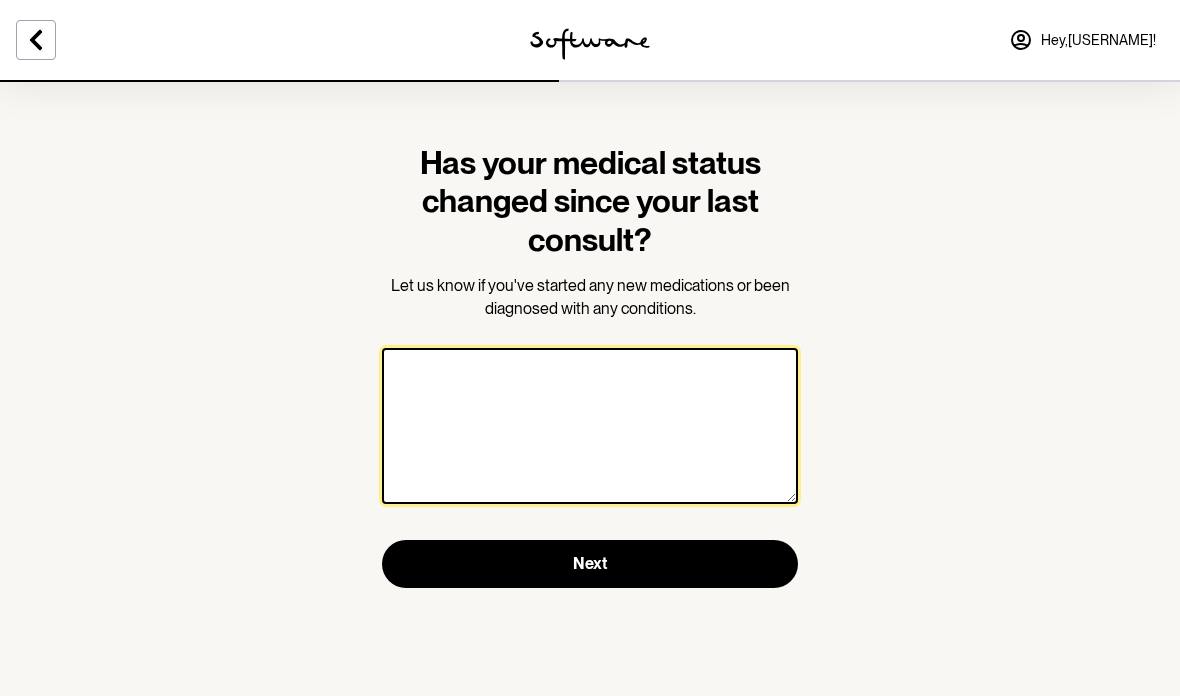 click at bounding box center [590, 426] 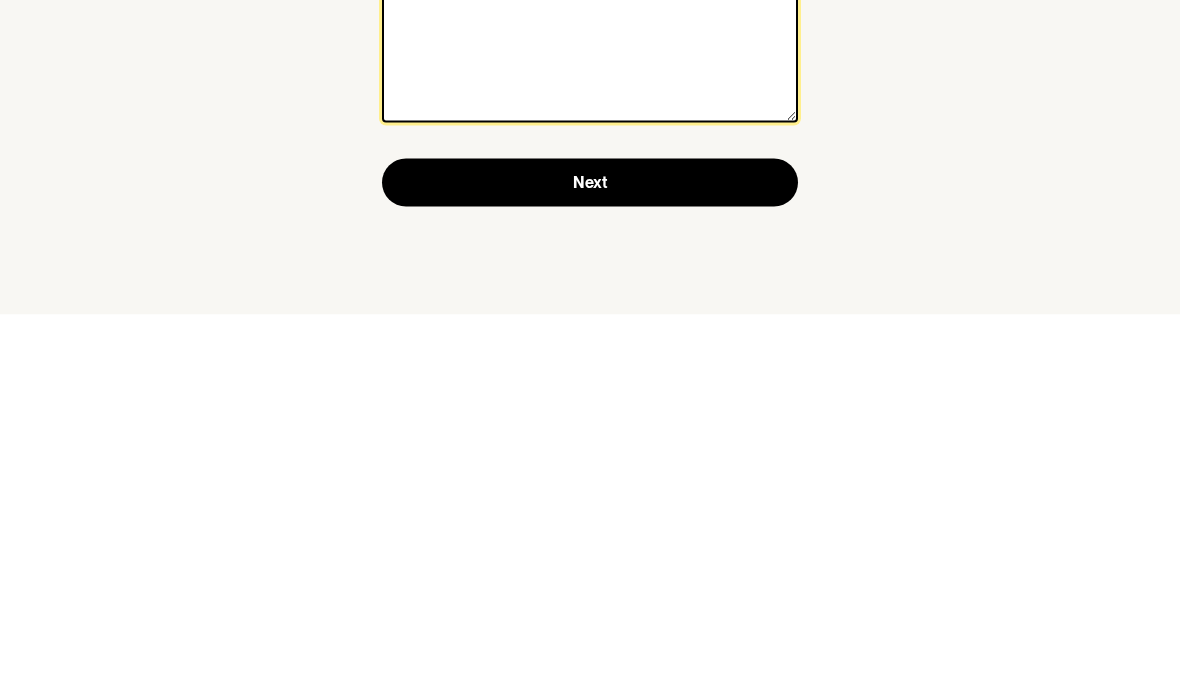 type on "No" 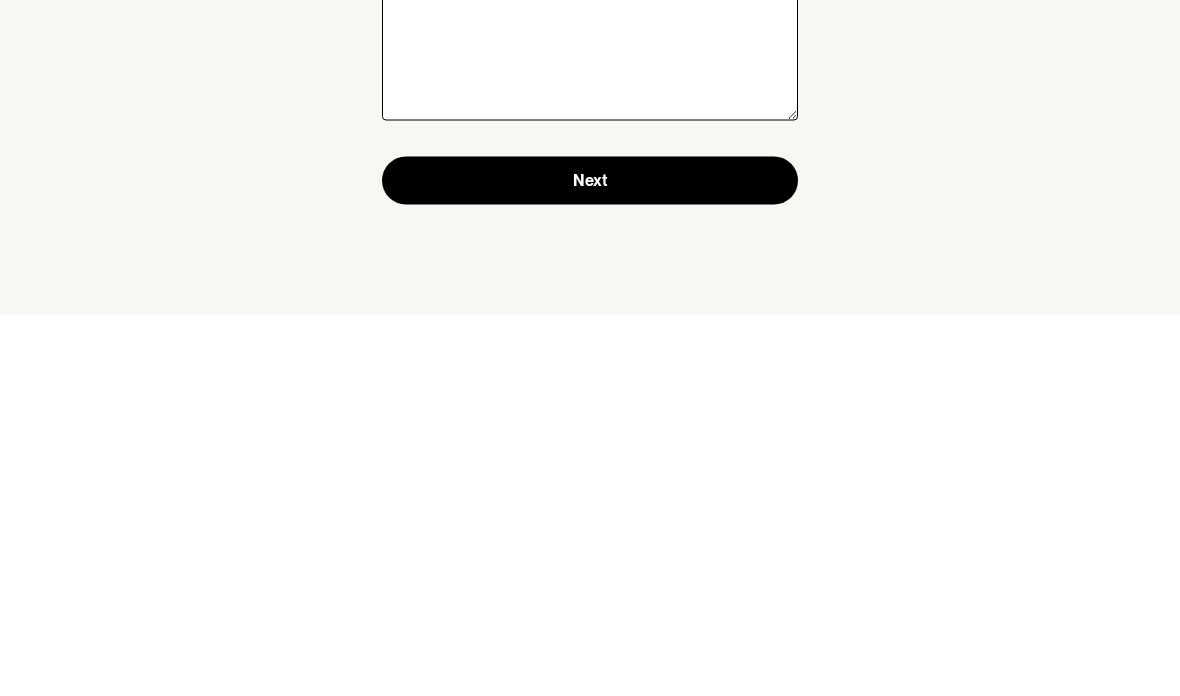 click on "Next" at bounding box center [590, 561] 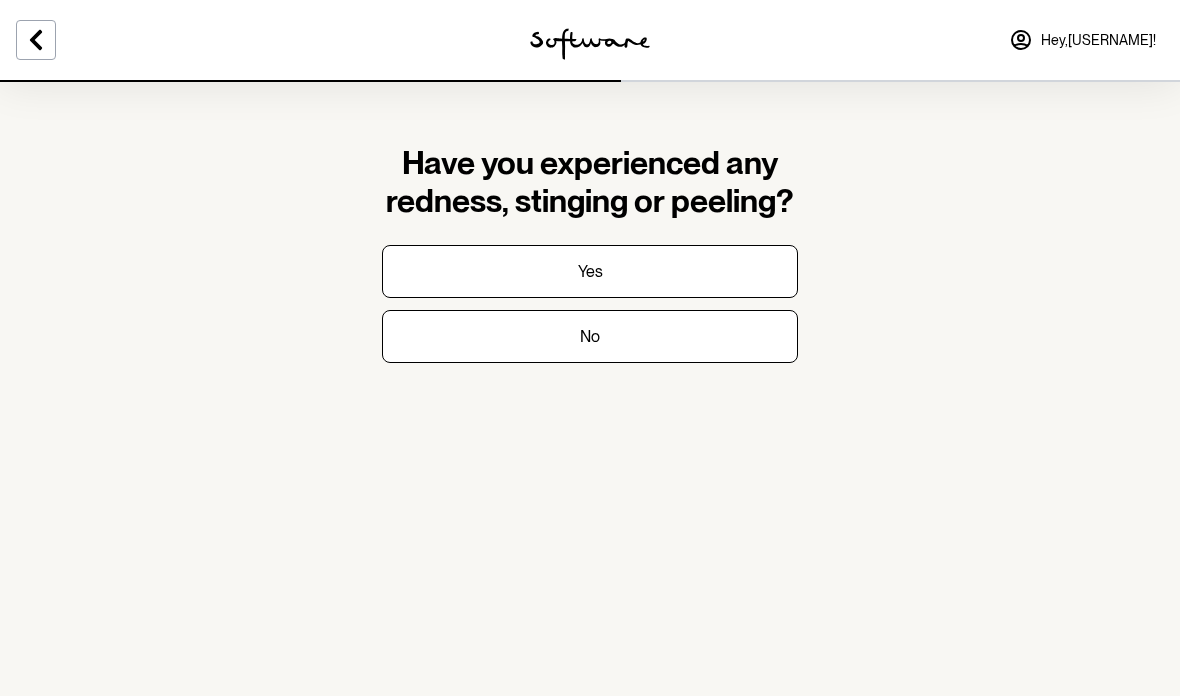 click on "No" at bounding box center [590, 336] 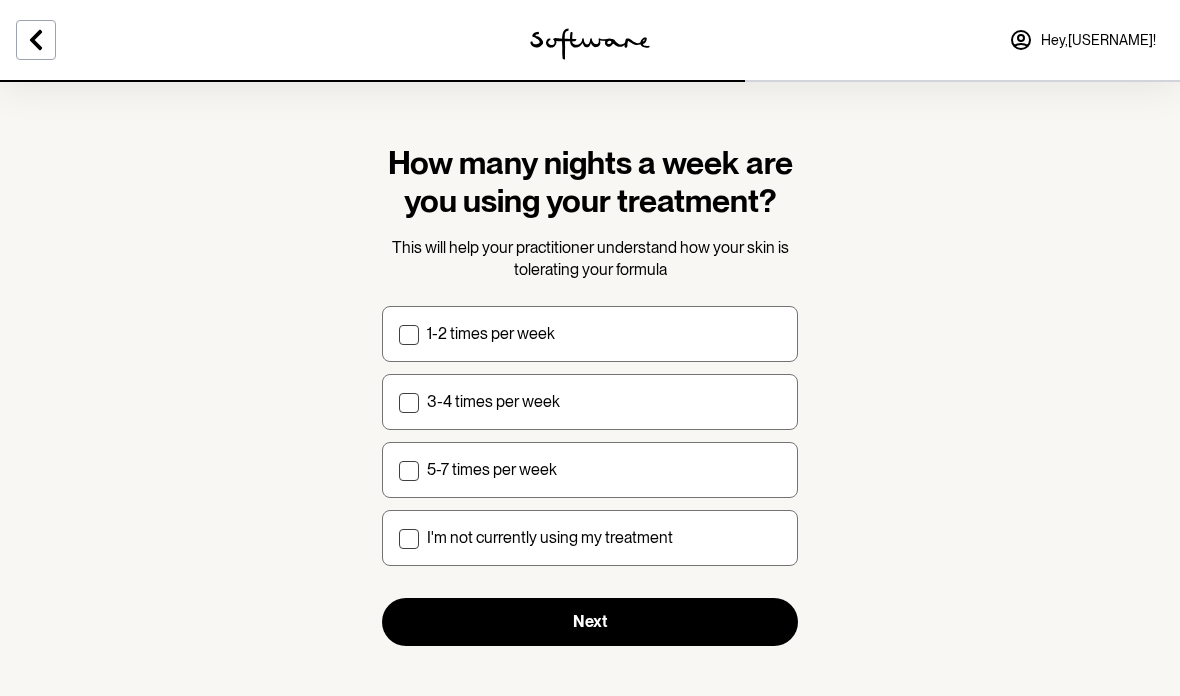 click on "5-7 times per week" at bounding box center [590, 470] 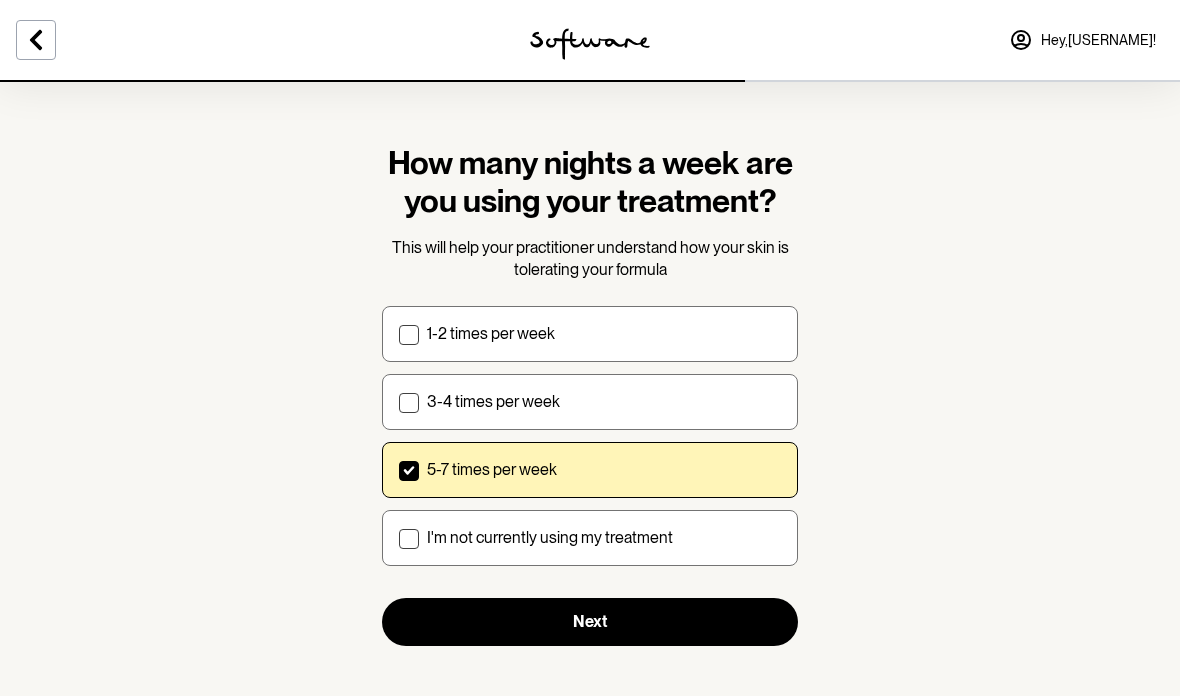 click on "Next" at bounding box center (590, 621) 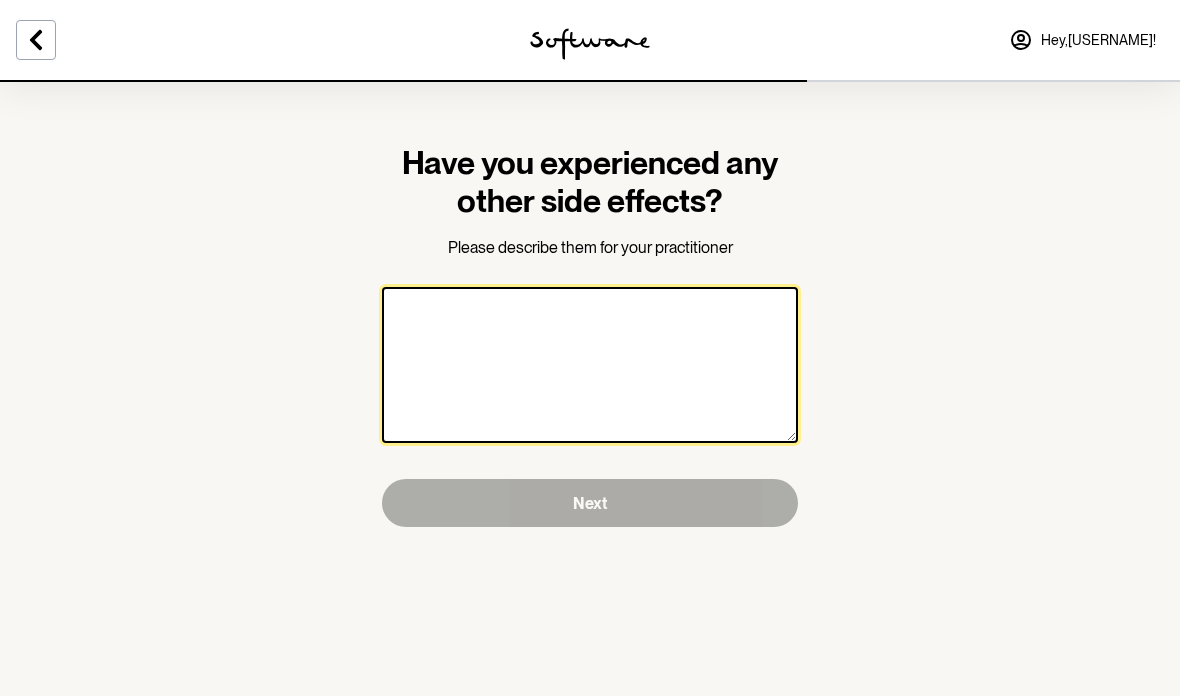click at bounding box center [590, 365] 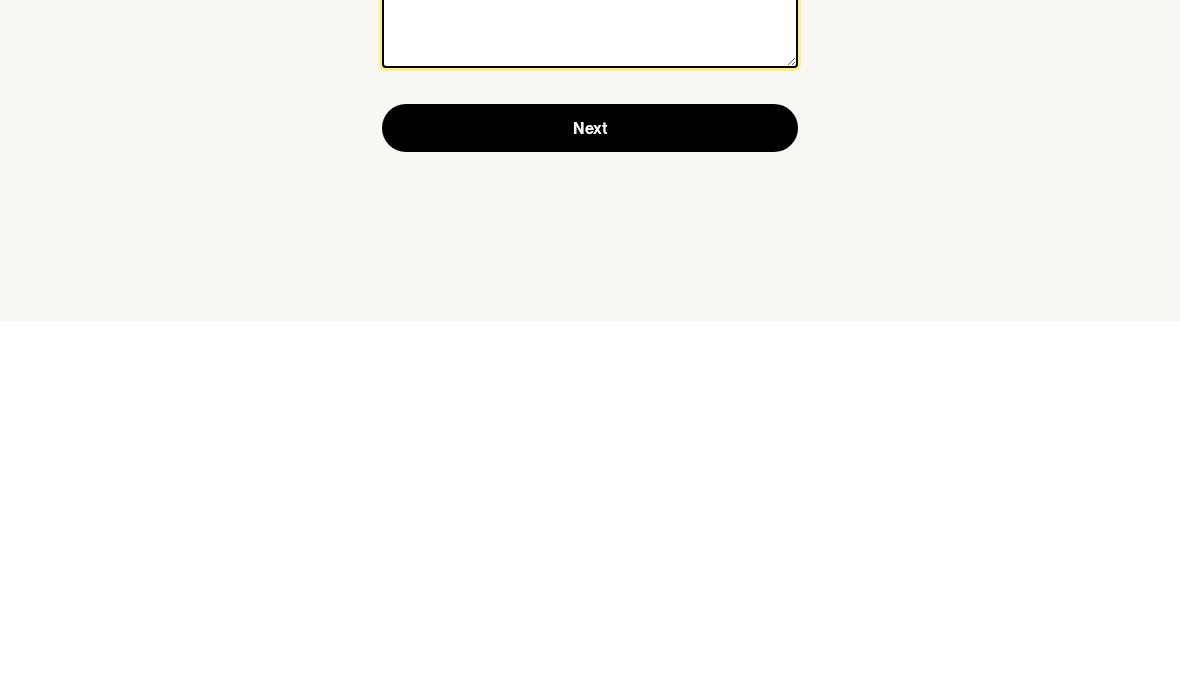 type on "No" 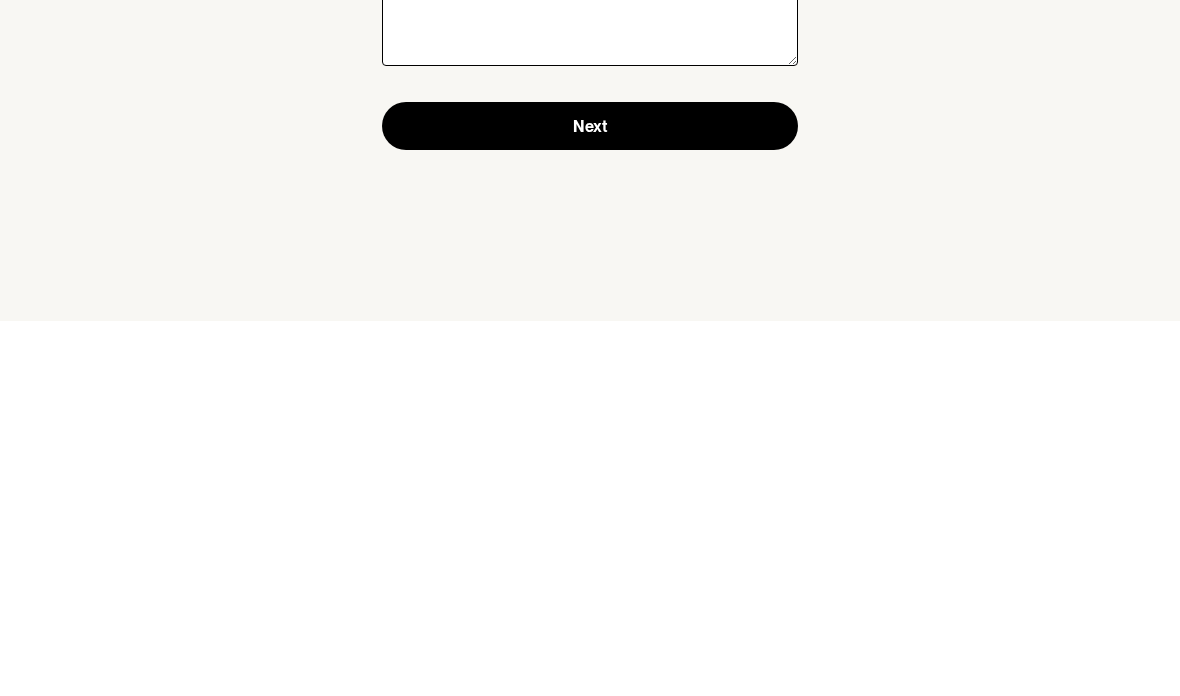 click on "Next" at bounding box center [590, 501] 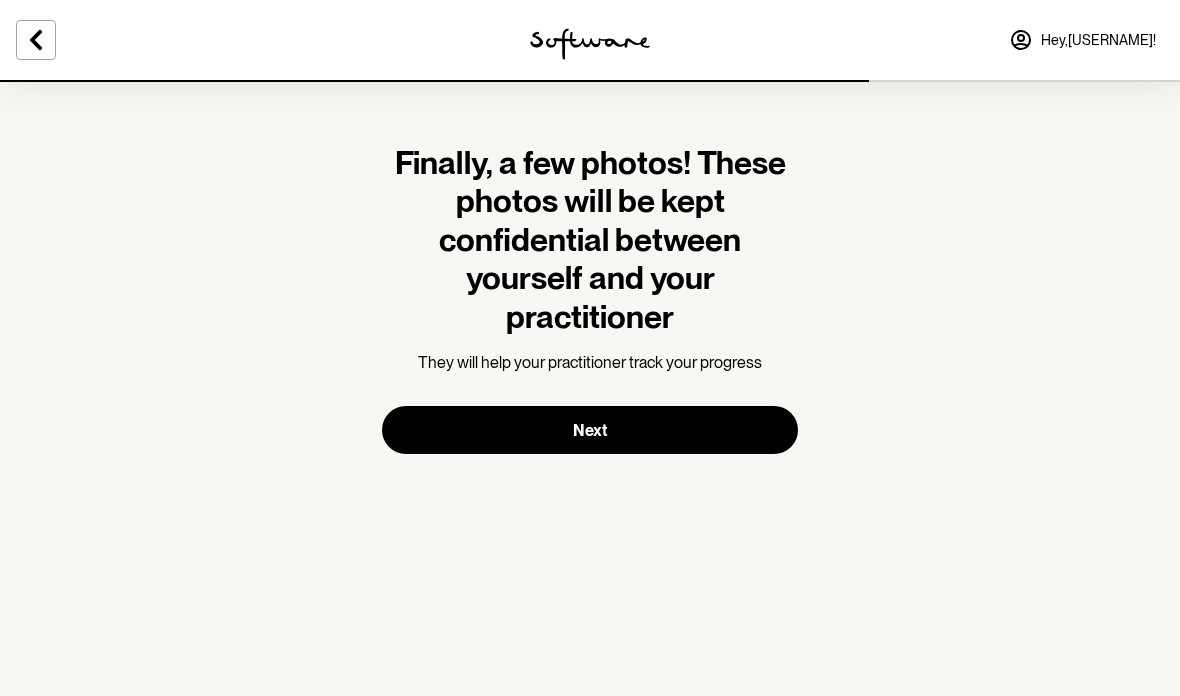 click on "Next" at bounding box center (590, 430) 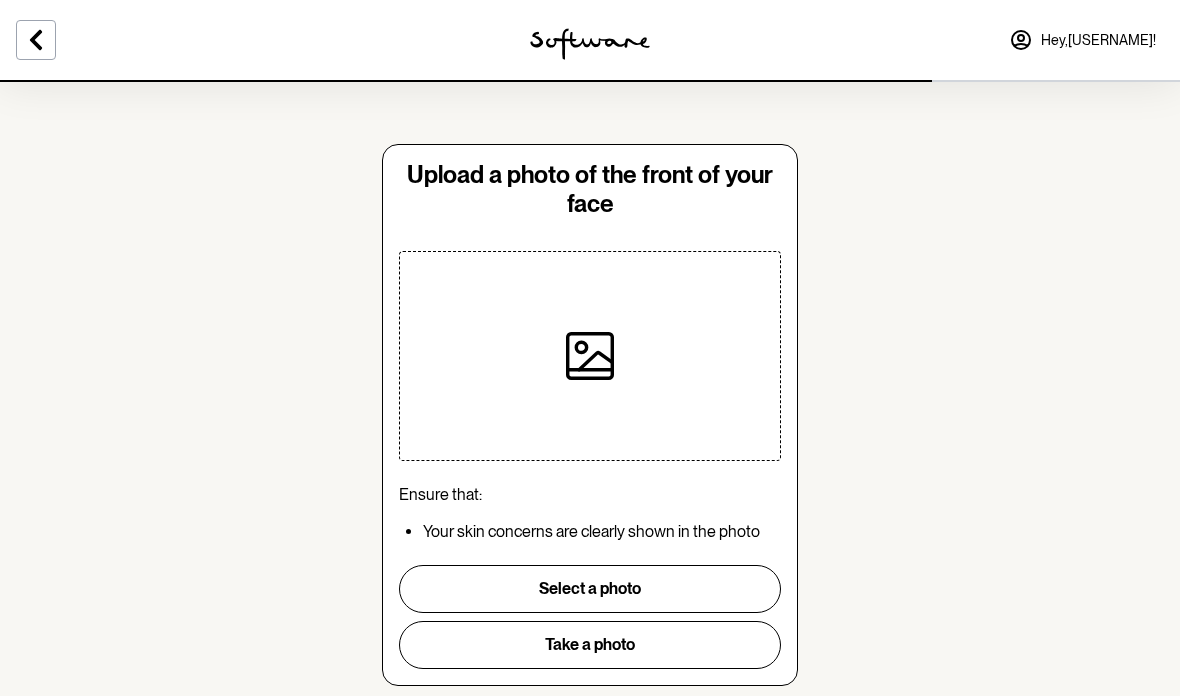 click on "Take a photo" at bounding box center (590, 645) 